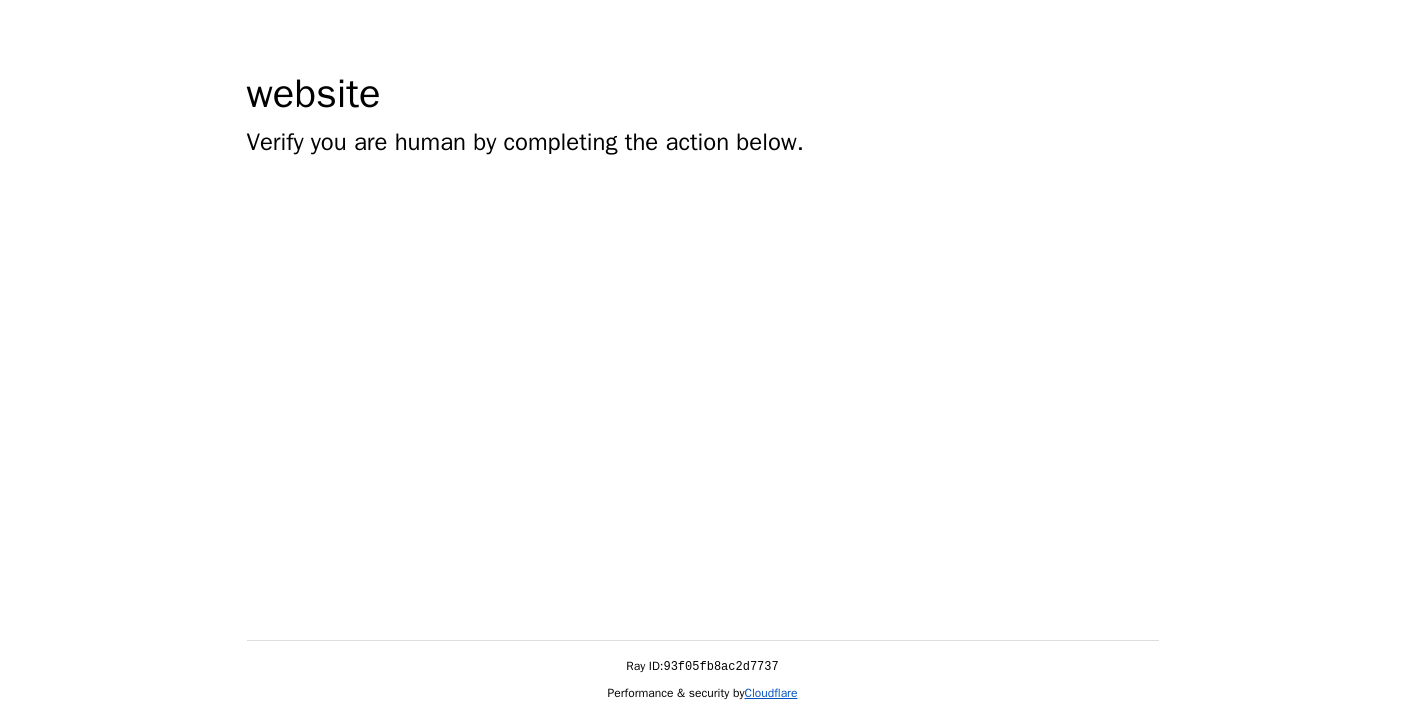 scroll, scrollTop: 0, scrollLeft: 0, axis: both 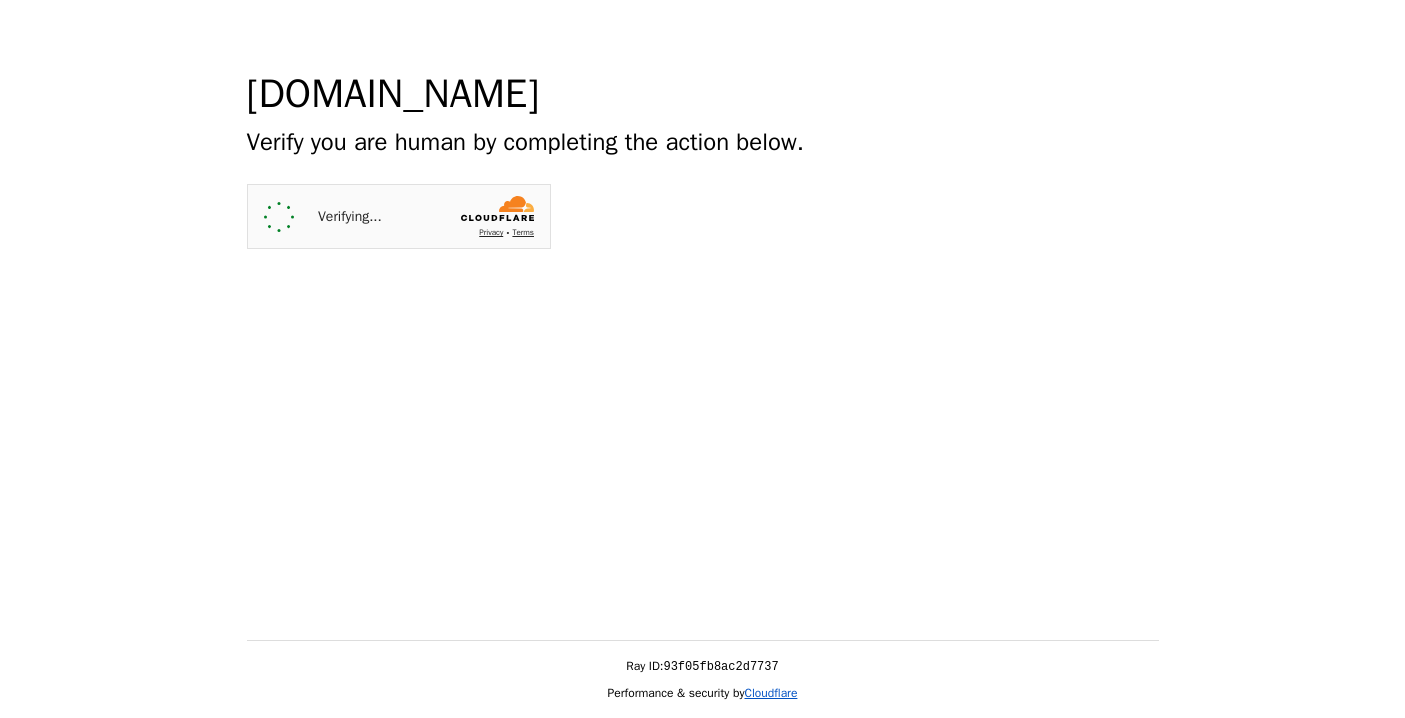 click 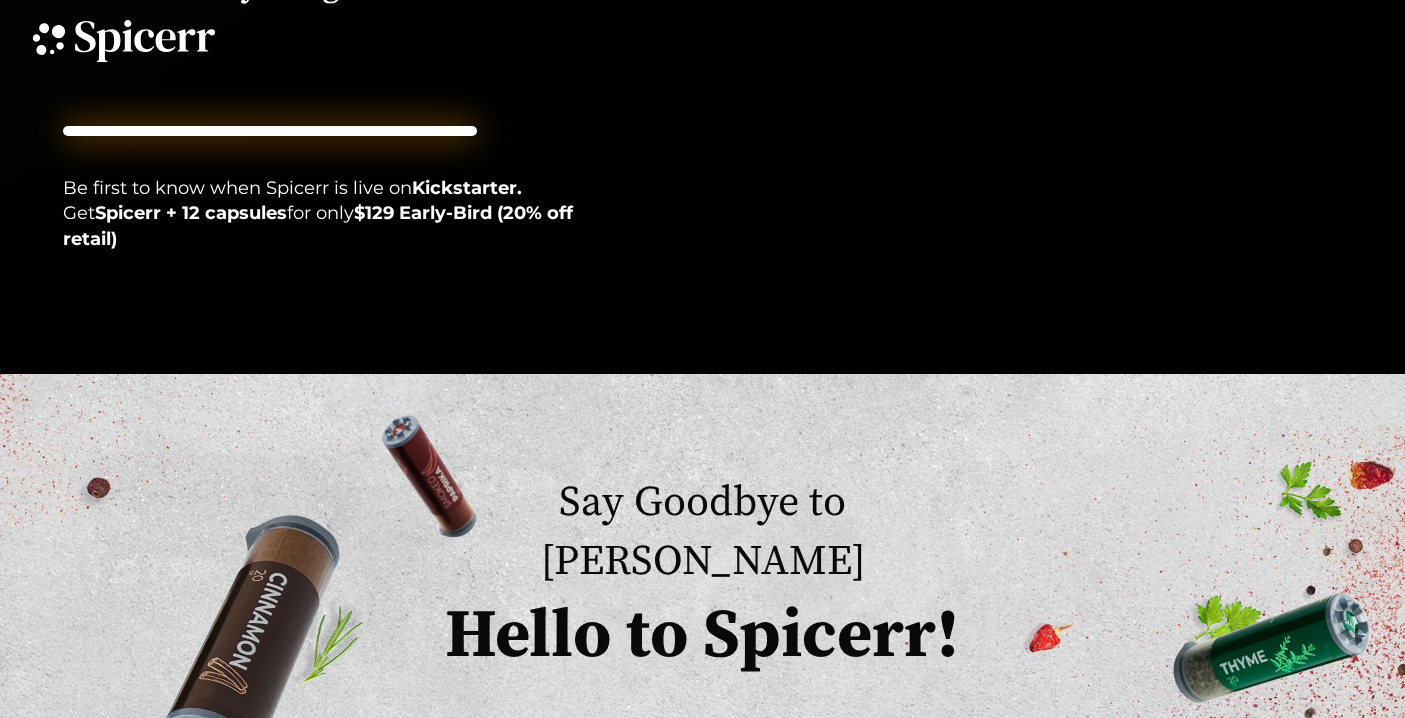 scroll, scrollTop: 808, scrollLeft: 0, axis: vertical 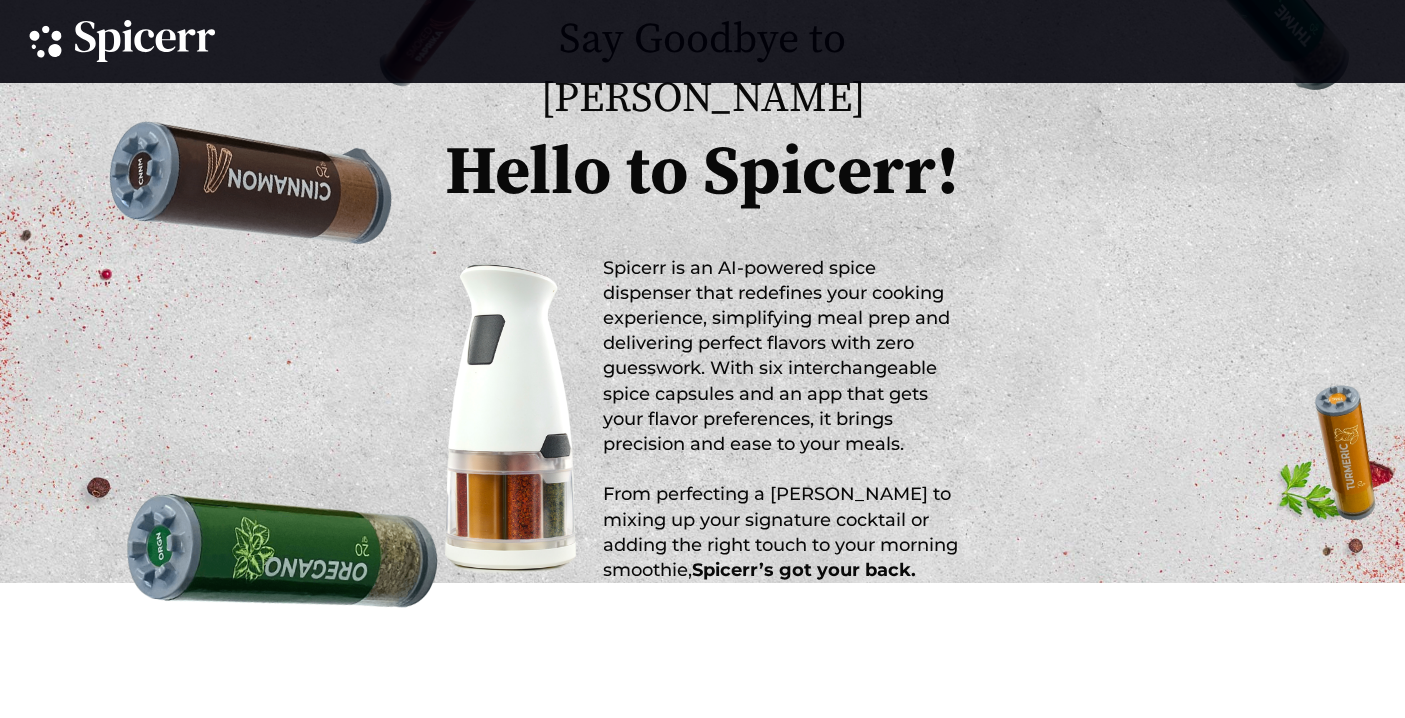 click on "Spicerr is an AI-powered spice dispenser that redefines your cooking experience, simplifying meal prep and delivering perfect flavors with zero guesswork. With six interchangeable spice capsules and an app that gets your flavor preferences, it brings precision and ease to your meals.  From perfecting a curry to mixing up your signature cocktail or adding the right touch to your morning smoothie,  Spicerr’s got your back." at bounding box center [784, 420] 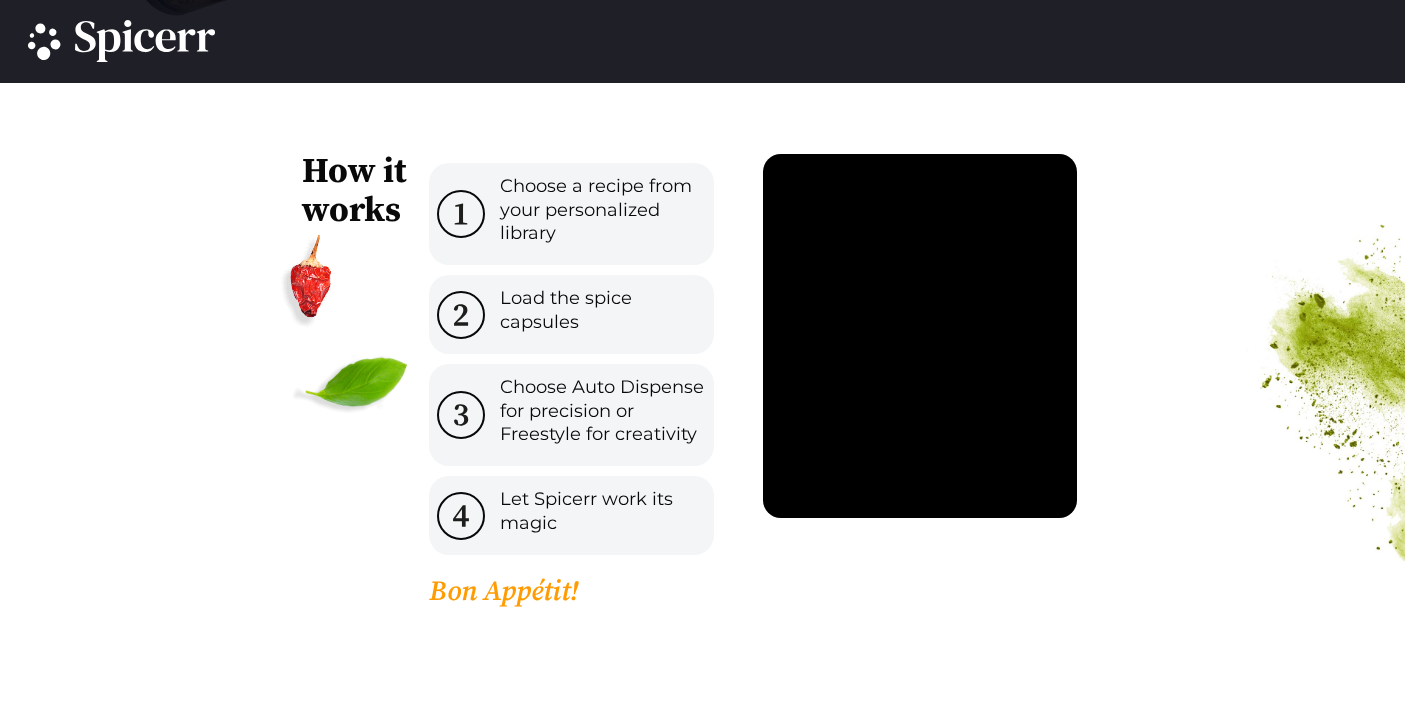scroll, scrollTop: 1812, scrollLeft: 0, axis: vertical 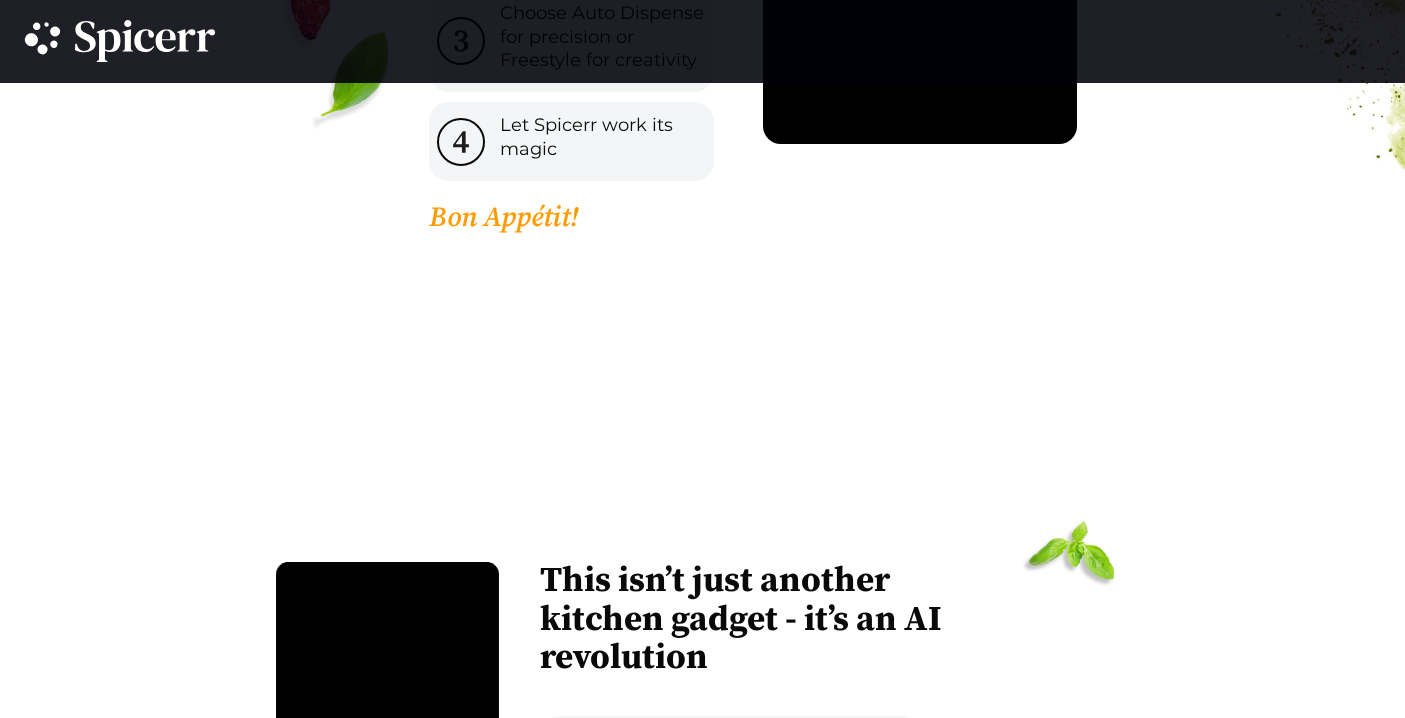 click 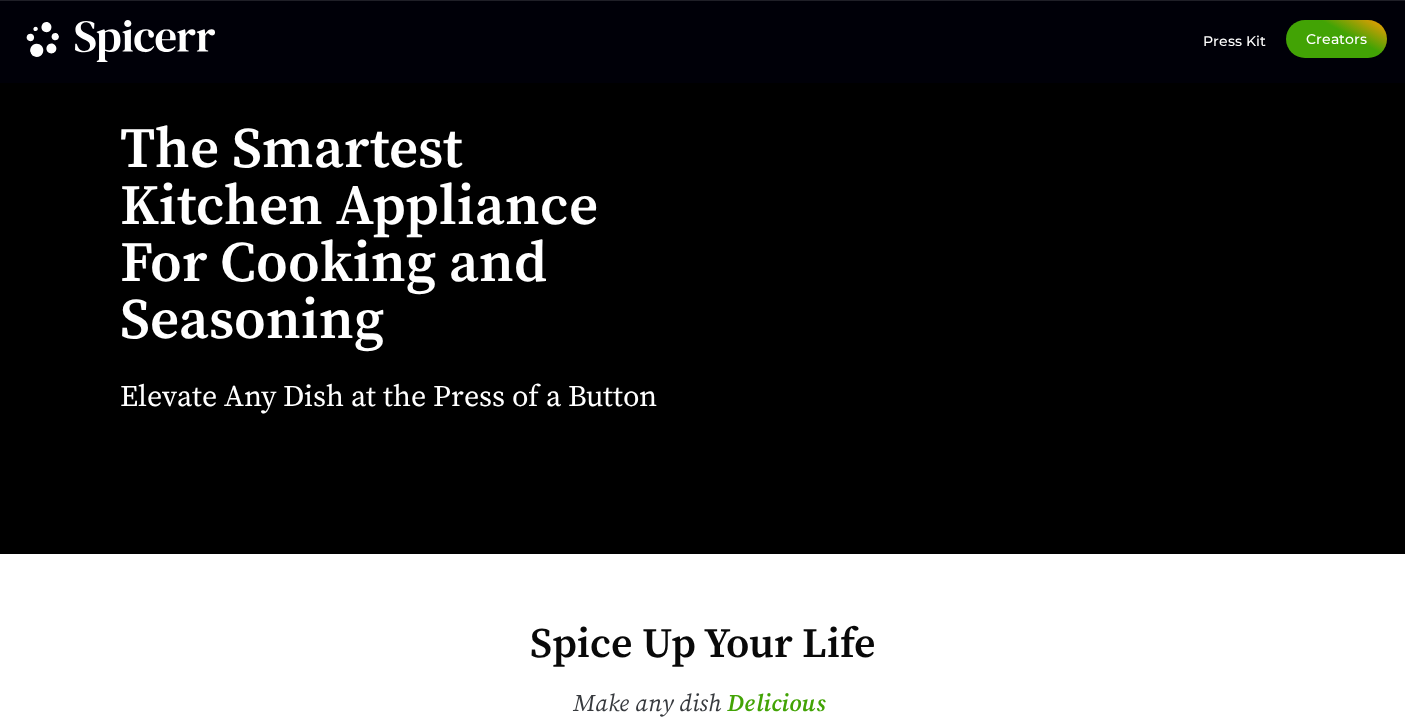 scroll, scrollTop: 1590, scrollLeft: 0, axis: vertical 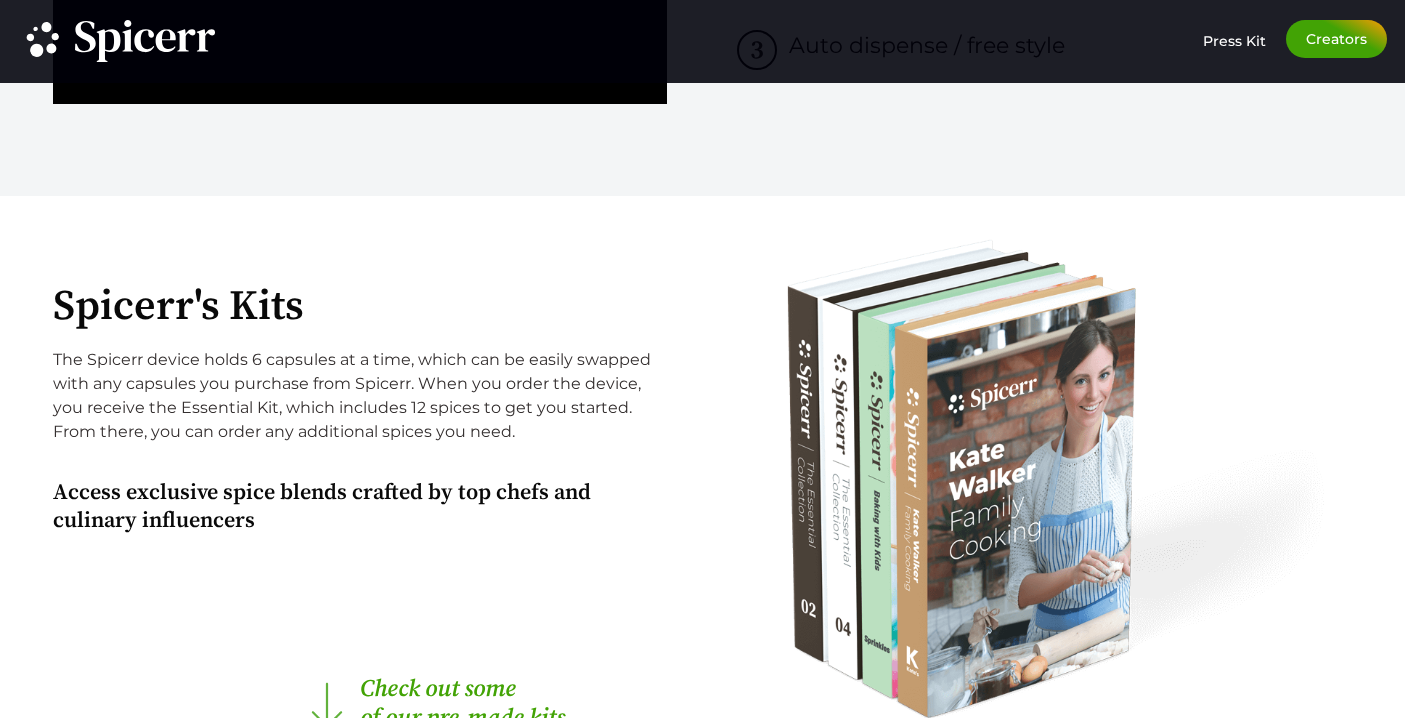 click on "How does it work?
.cls-1 {        fill: #1d1d1b;      }
Choose recipe
.cls-1 {        fill: #1d1d1b;      }
Load capsules
.st0 {        fill: #1d1d1b;      }
Auto dispense / free style" at bounding box center [703, -66] 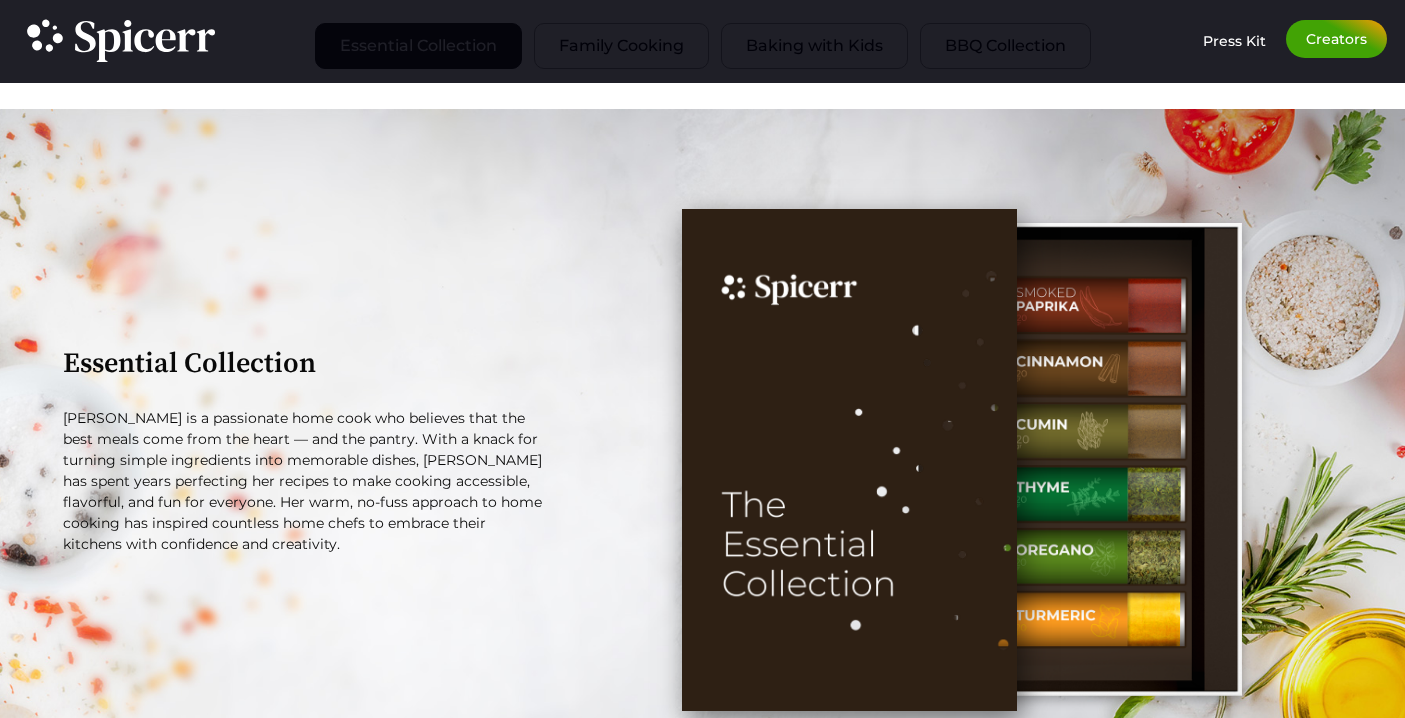 scroll, scrollTop: 2435, scrollLeft: 0, axis: vertical 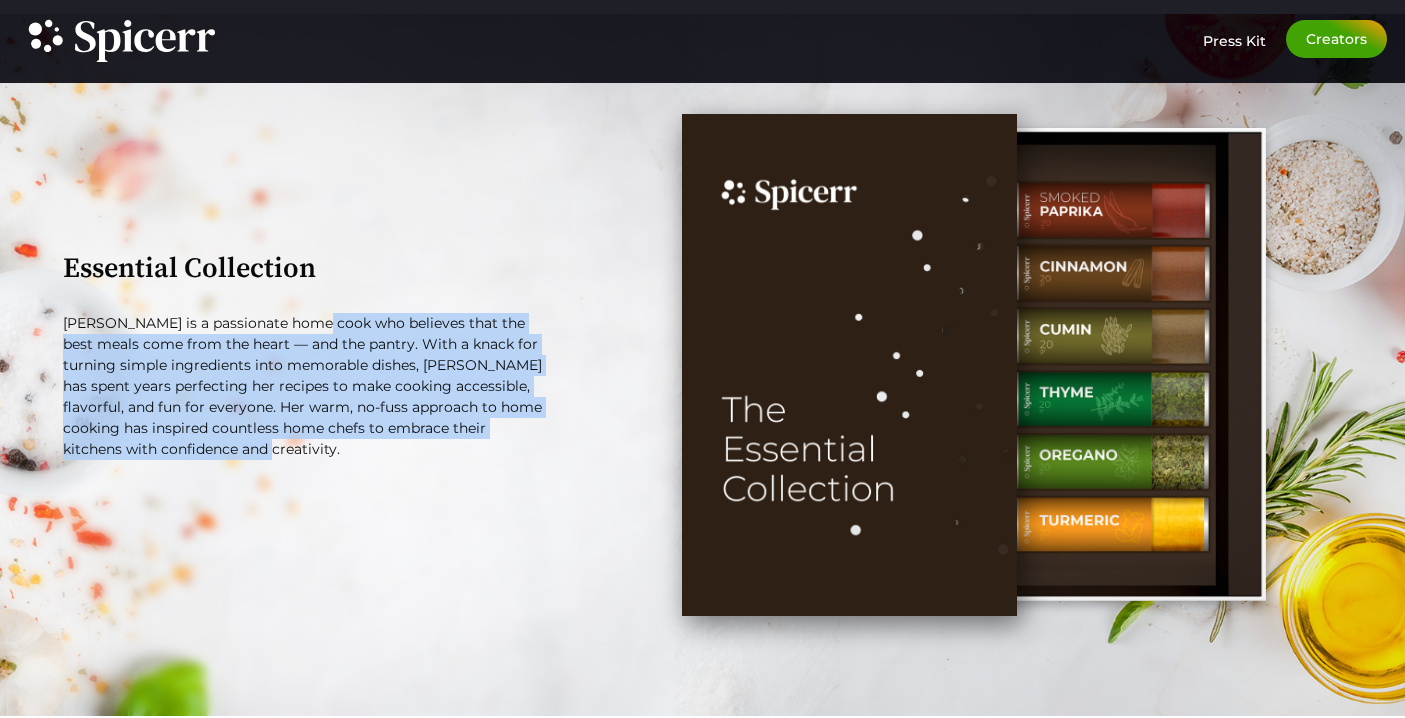 drag, startPoint x: 308, startPoint y: 315, endPoint x: 308, endPoint y: 512, distance: 197 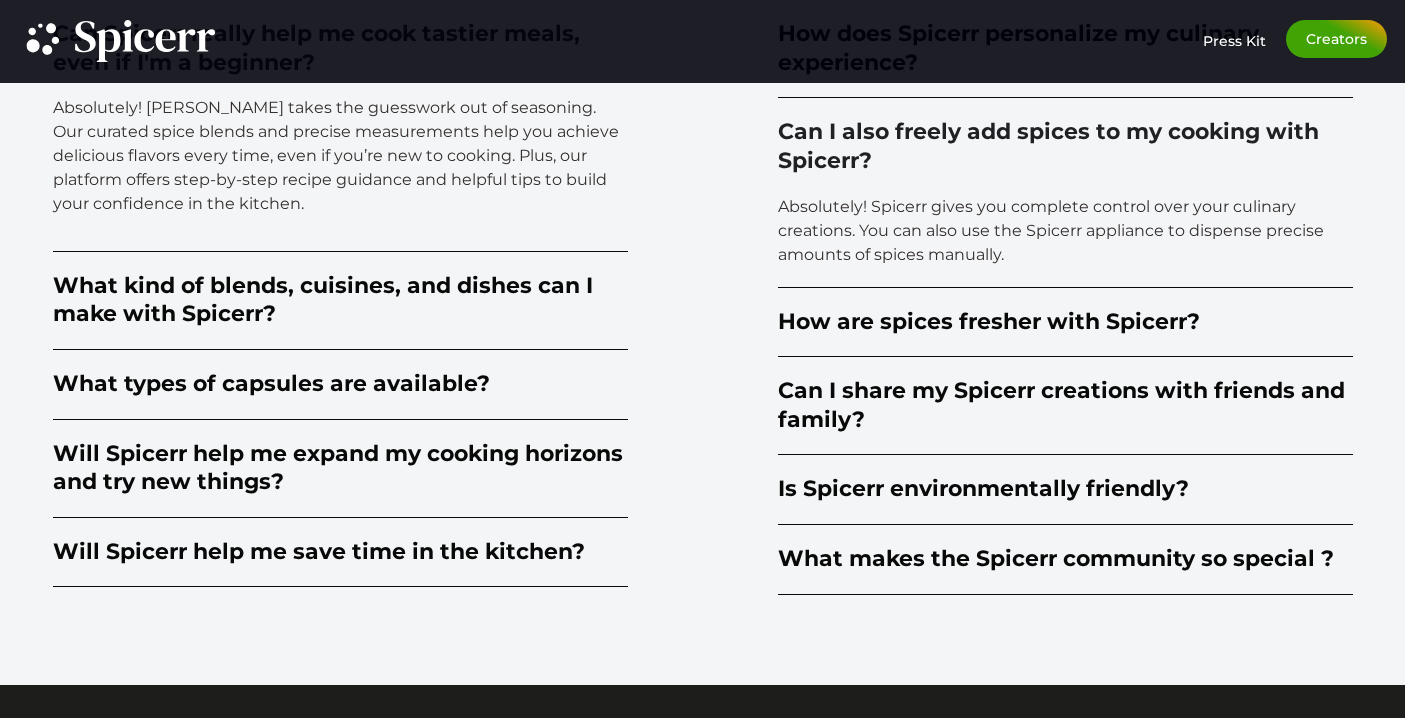 scroll, scrollTop: 5041, scrollLeft: 0, axis: vertical 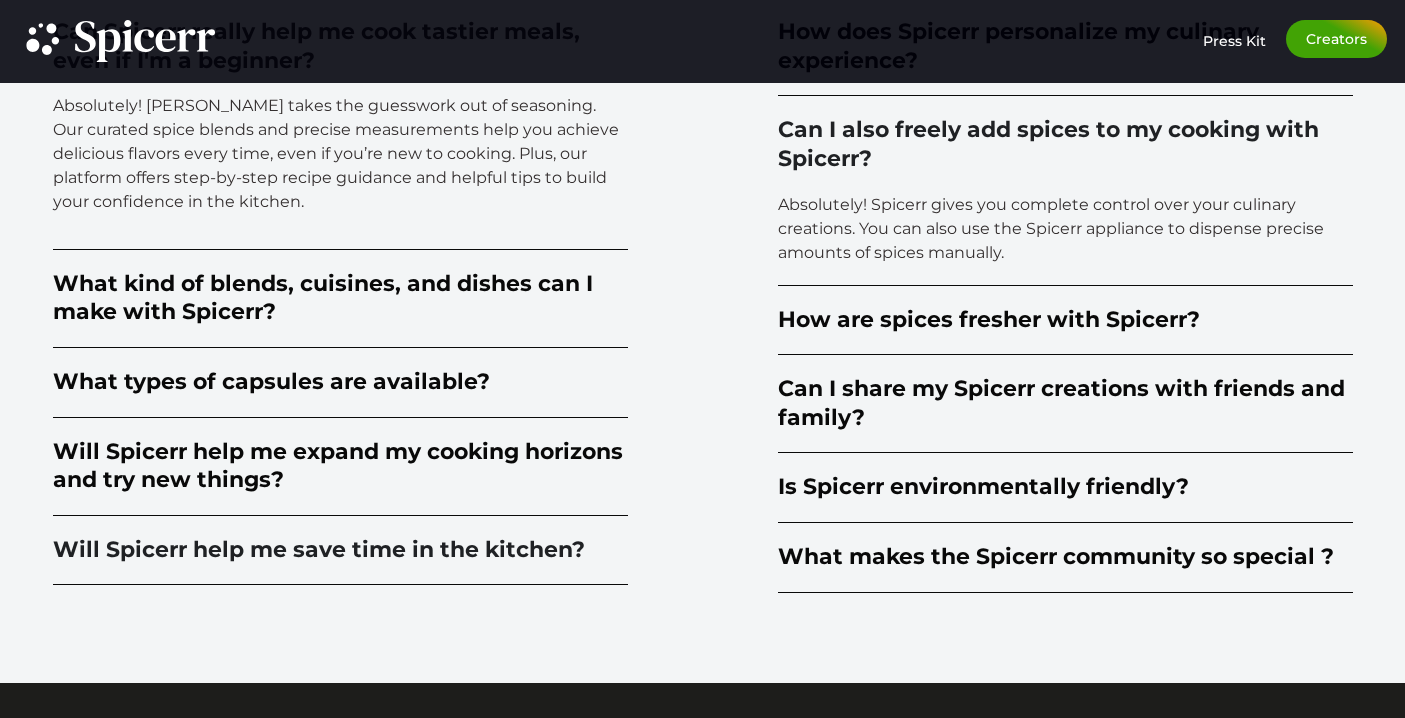 click on "Will Spicerr help me save time in the kitchen?" at bounding box center (319, 550) 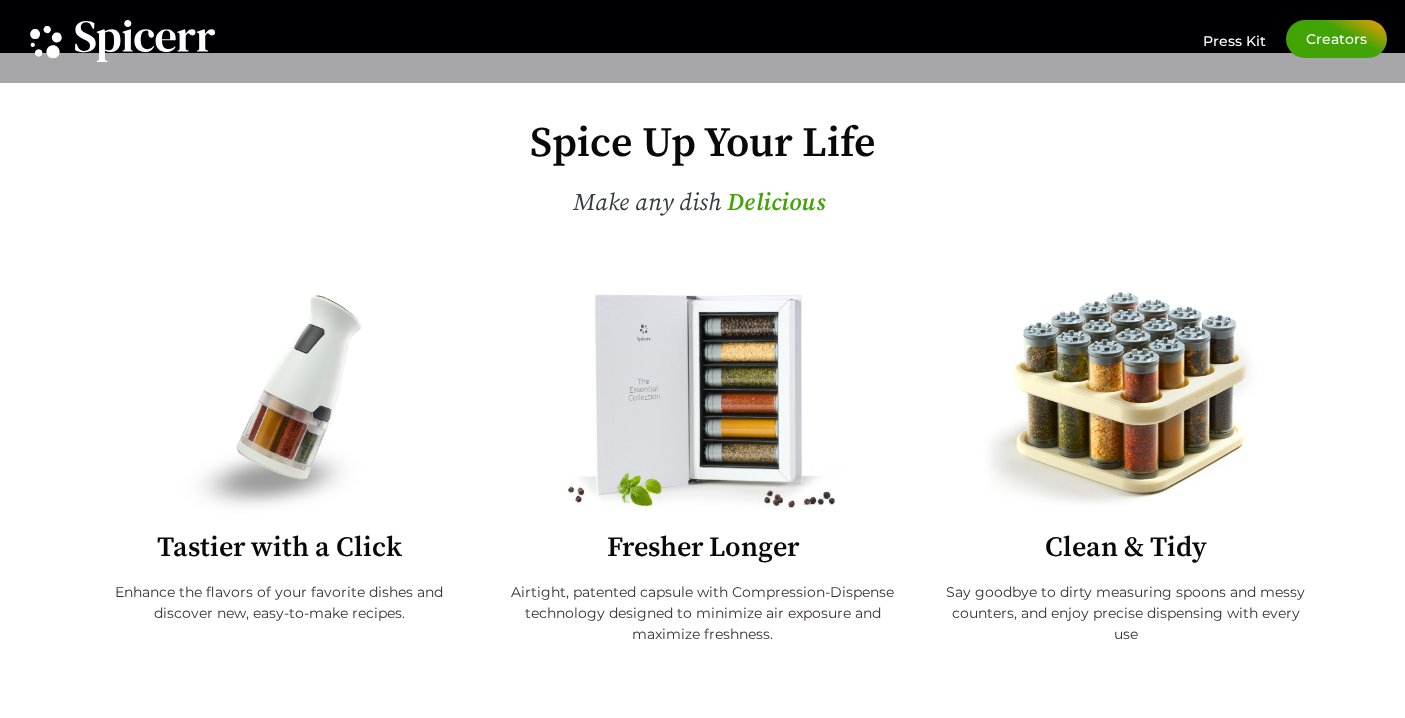 scroll, scrollTop: 0, scrollLeft: 0, axis: both 